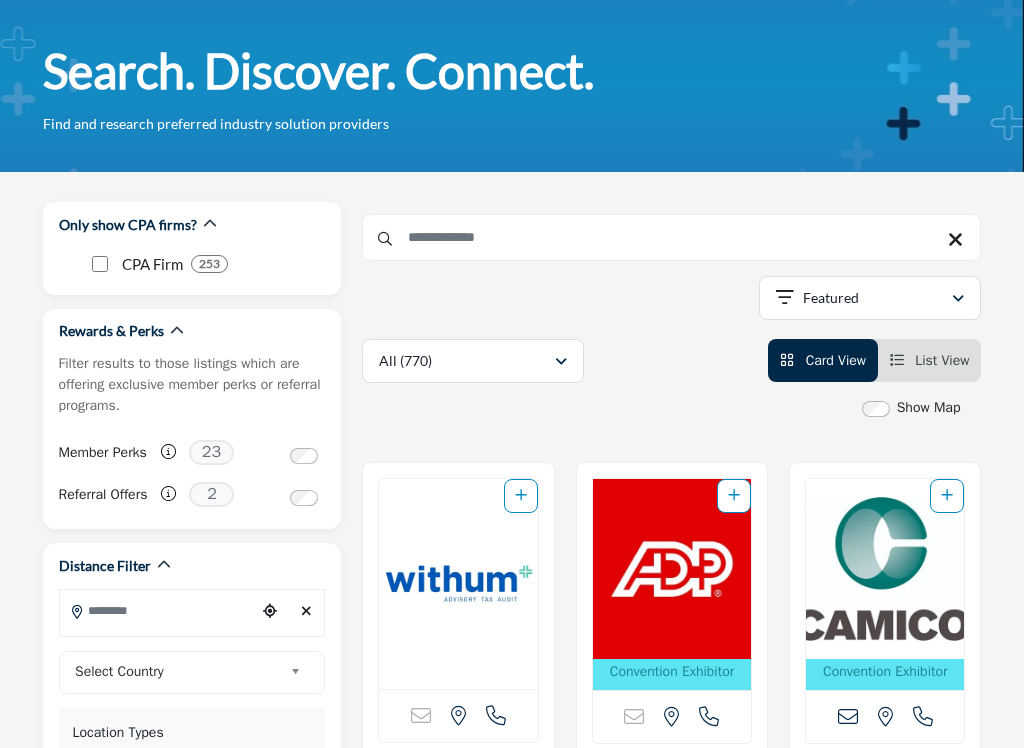 scroll, scrollTop: 71, scrollLeft: 0, axis: vertical 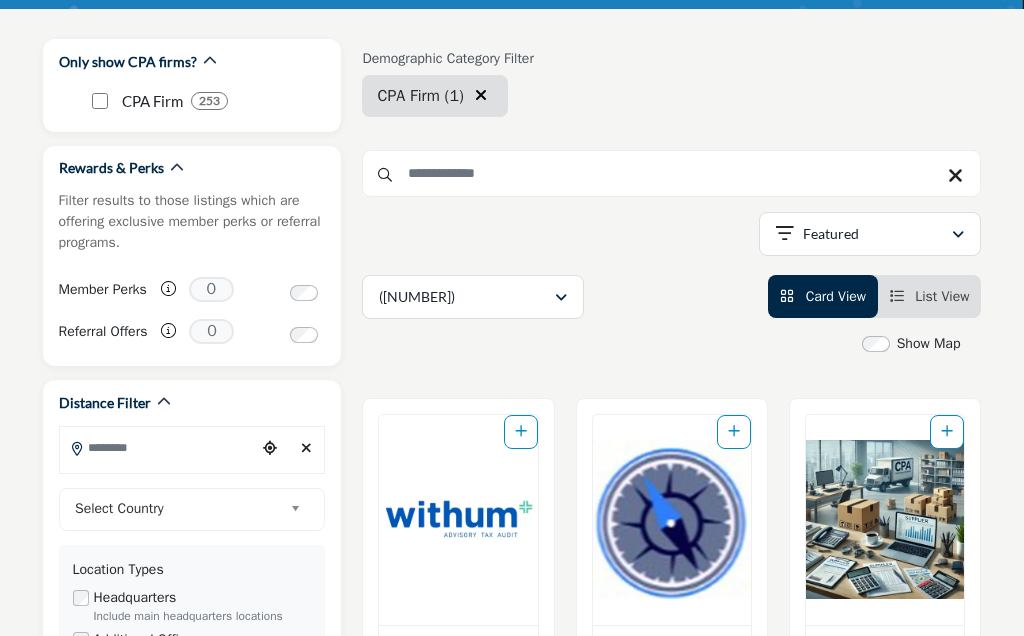 click on "Featured" at bounding box center (870, 234) 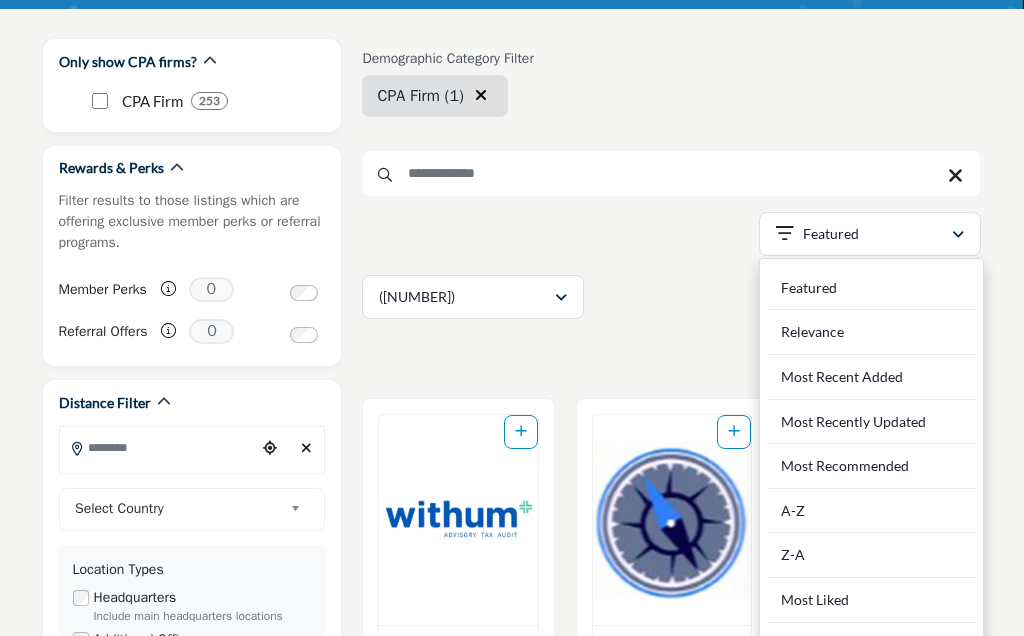 click at bounding box center (671, 173) 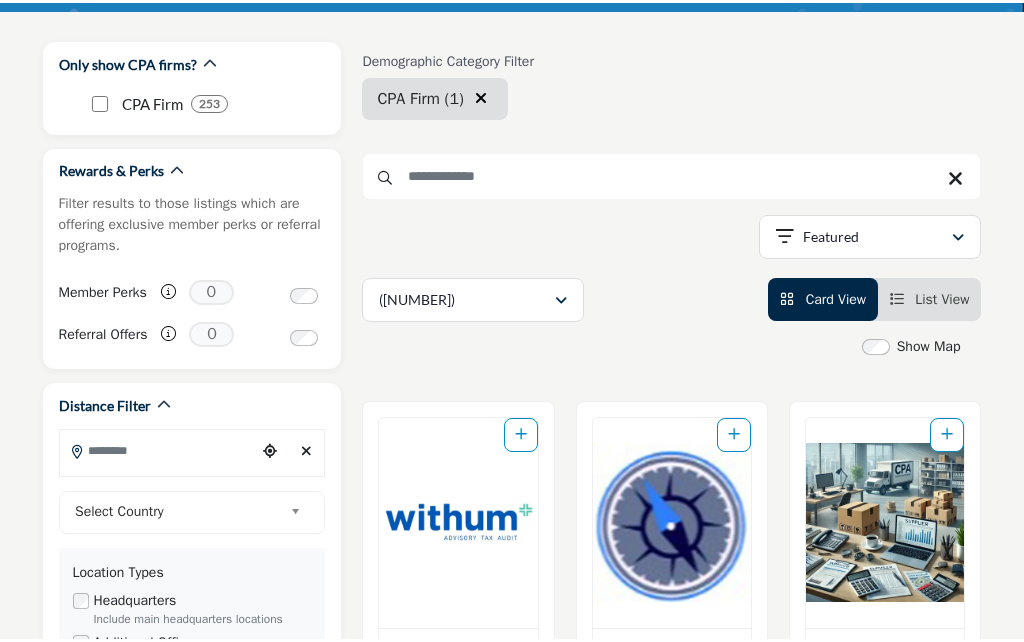 scroll, scrollTop: 233, scrollLeft: 0, axis: vertical 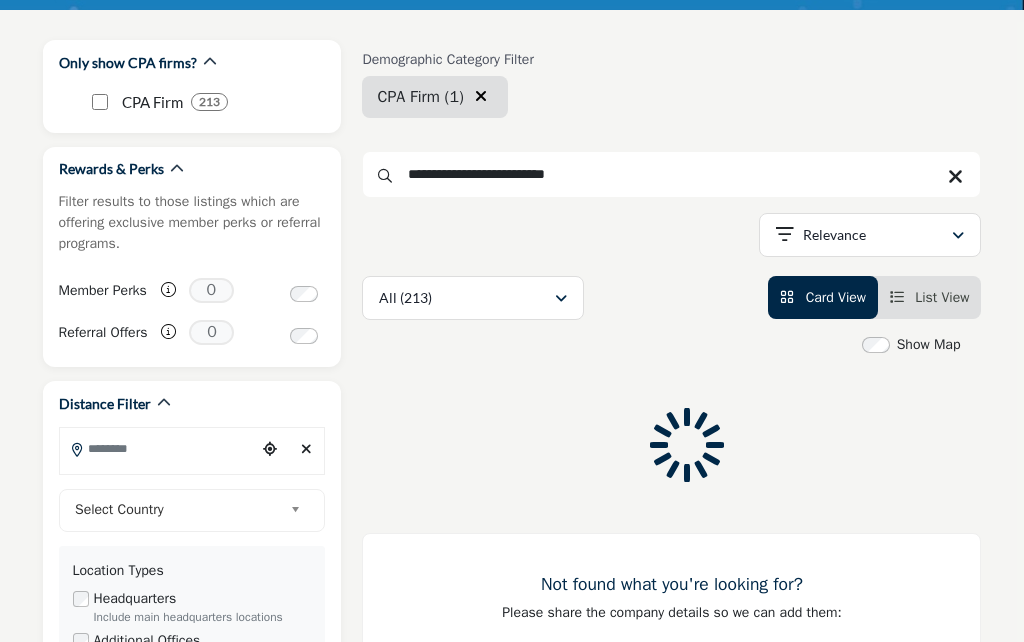type on "**********" 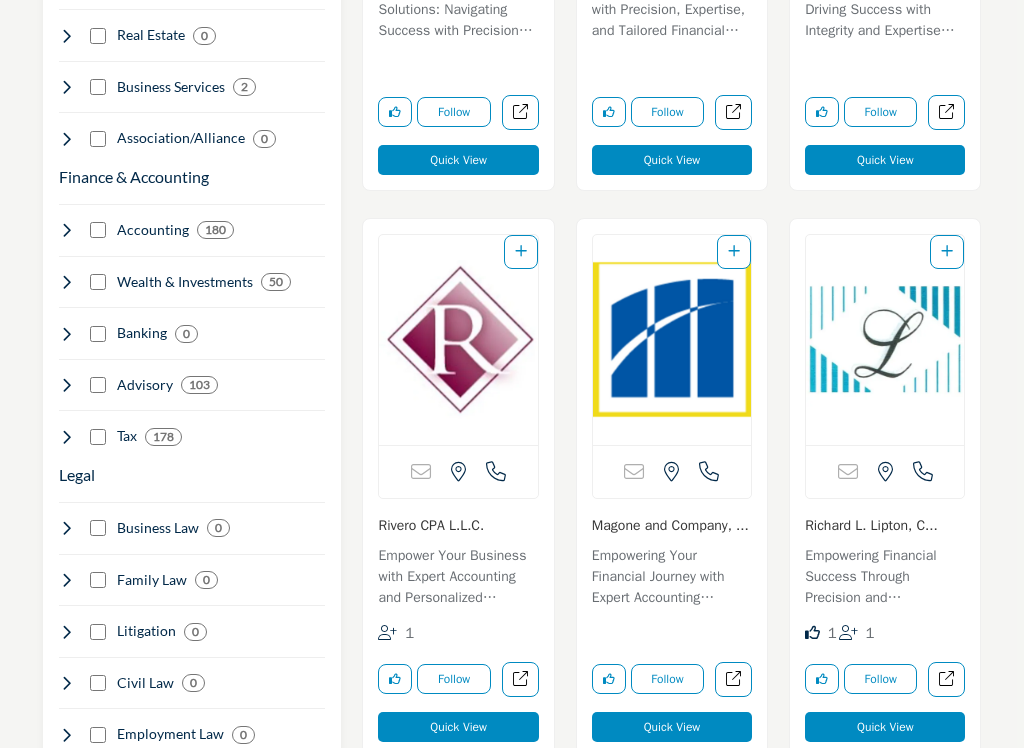 scroll, scrollTop: 1557, scrollLeft: 0, axis: vertical 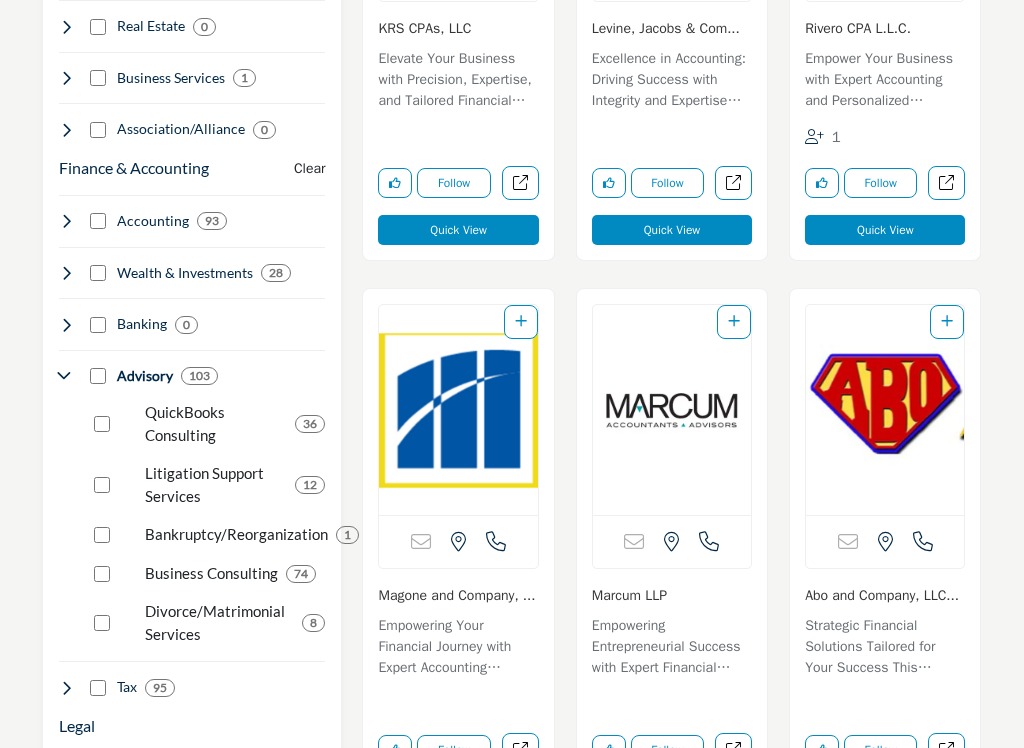 click on "Advisory
103" at bounding box center (139, 376) 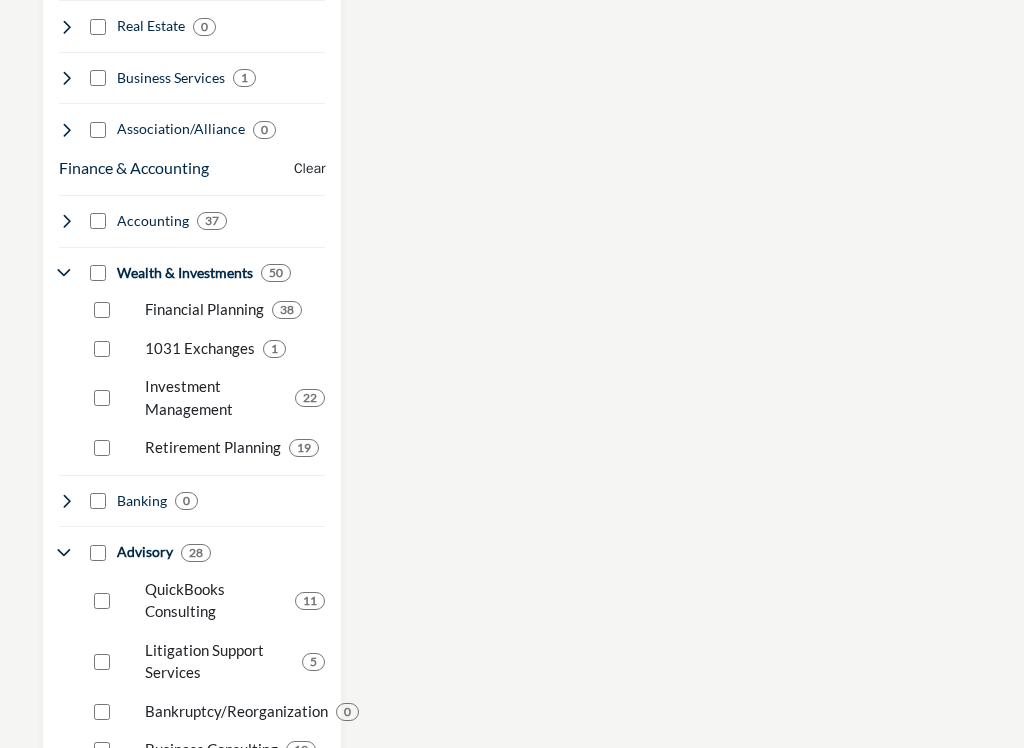 click on "Retirement Planning
19" at bounding box center [206, 440] 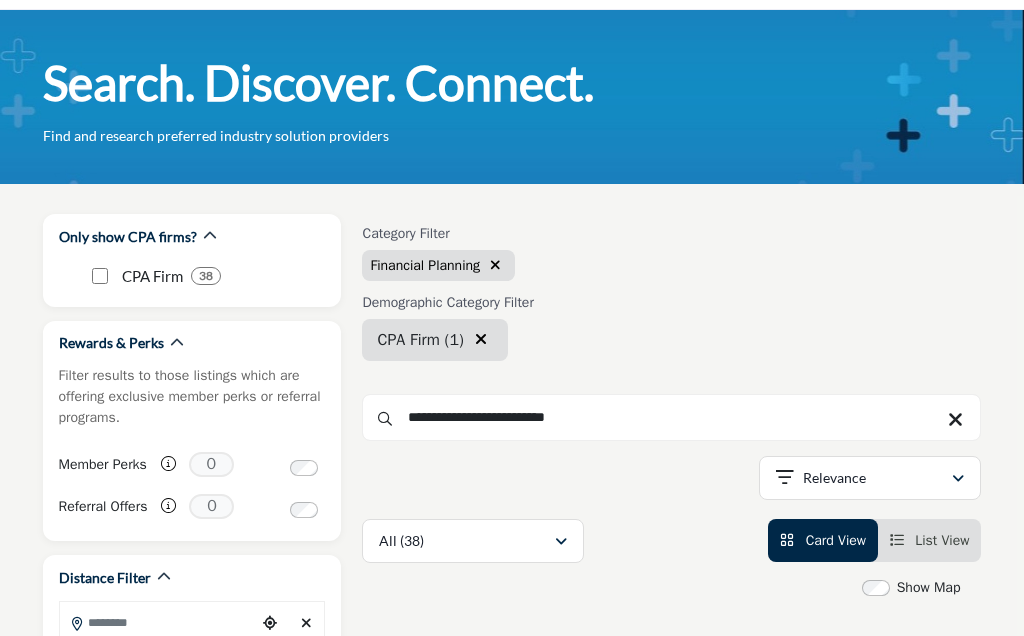 scroll, scrollTop: 58, scrollLeft: 0, axis: vertical 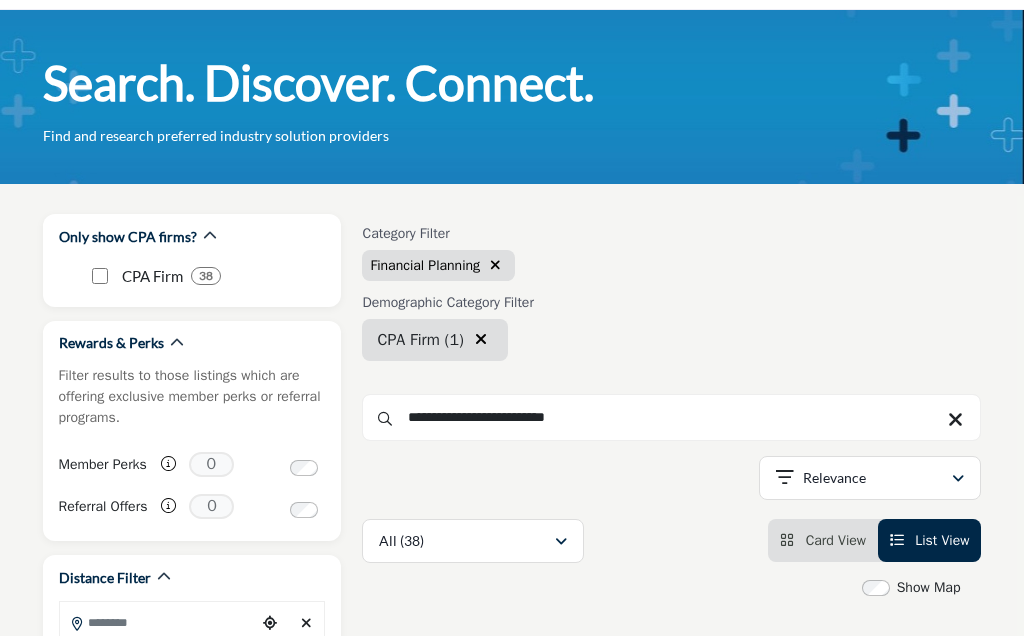 click on "List View" at bounding box center (942, 540) 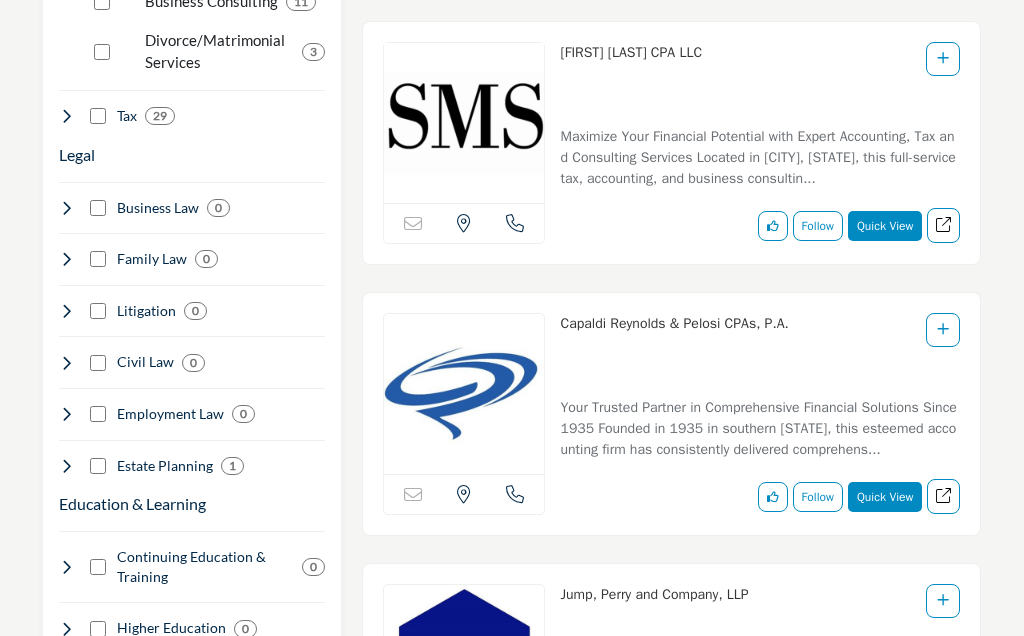 scroll, scrollTop: 2281, scrollLeft: 0, axis: vertical 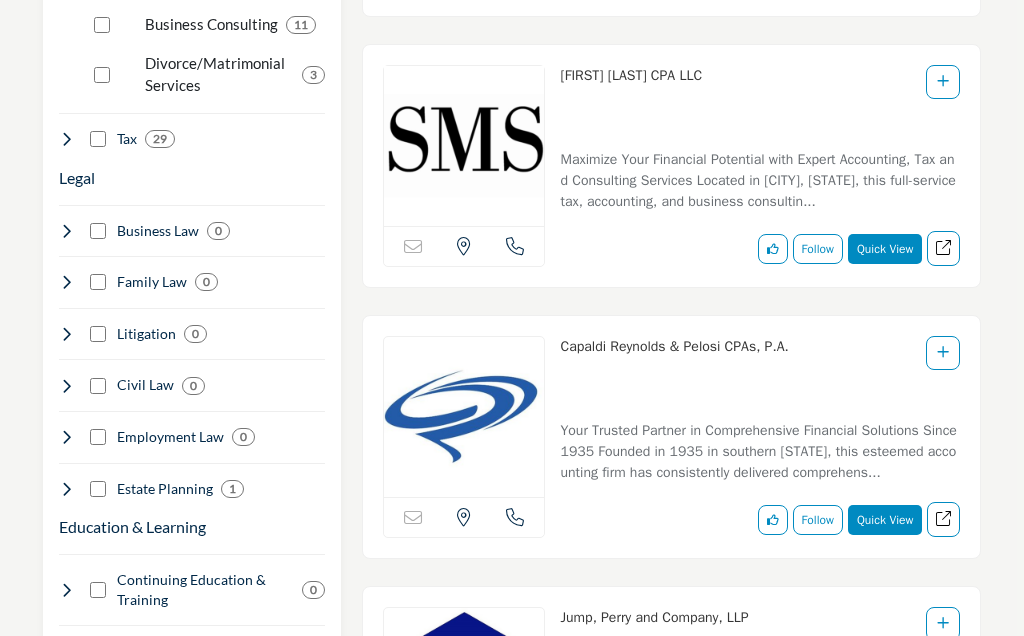 click on "[FIRST] [MIDDLE] [LAST] CPA LLC" at bounding box center [631, 99] 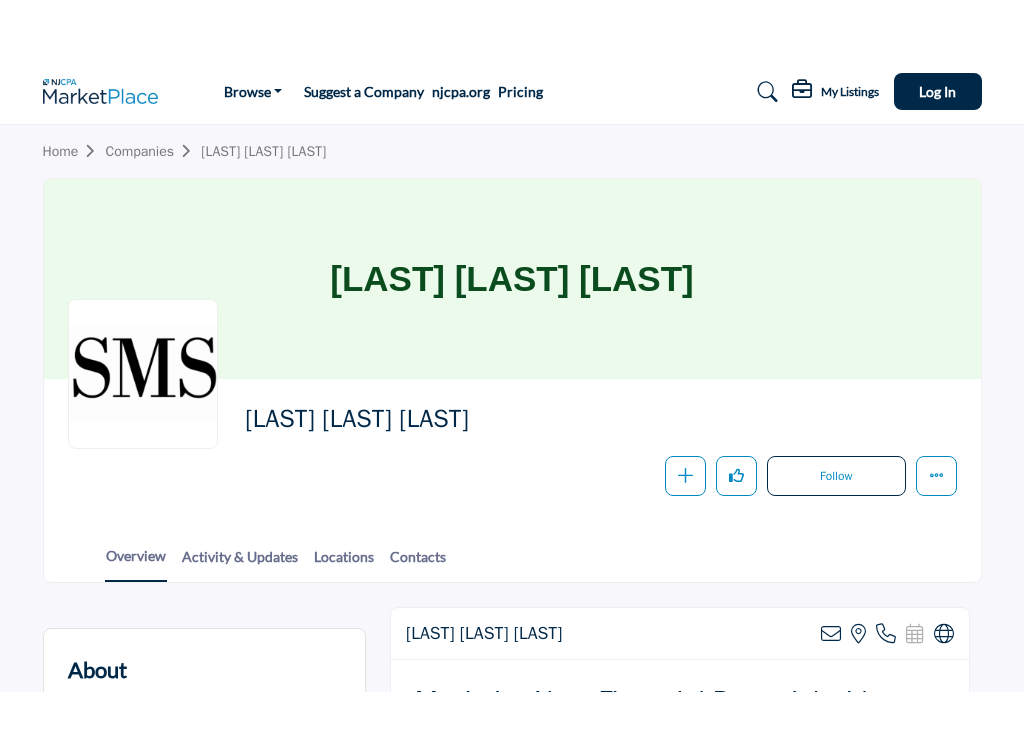scroll, scrollTop: 207, scrollLeft: 0, axis: vertical 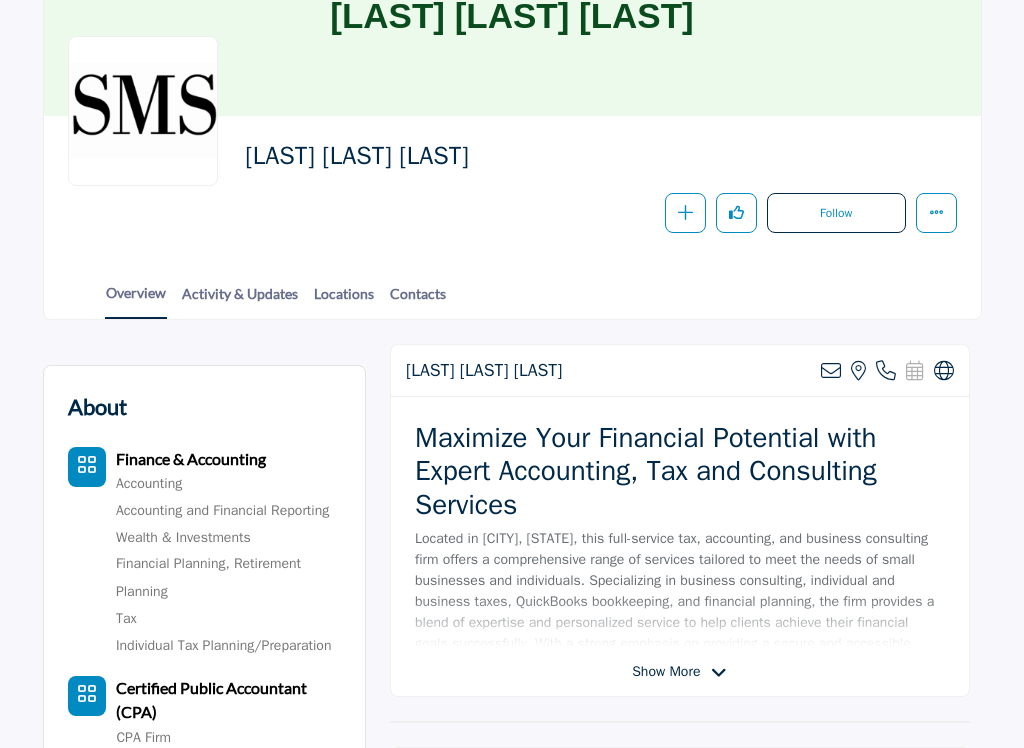 click on "Show More" at bounding box center [666, 671] 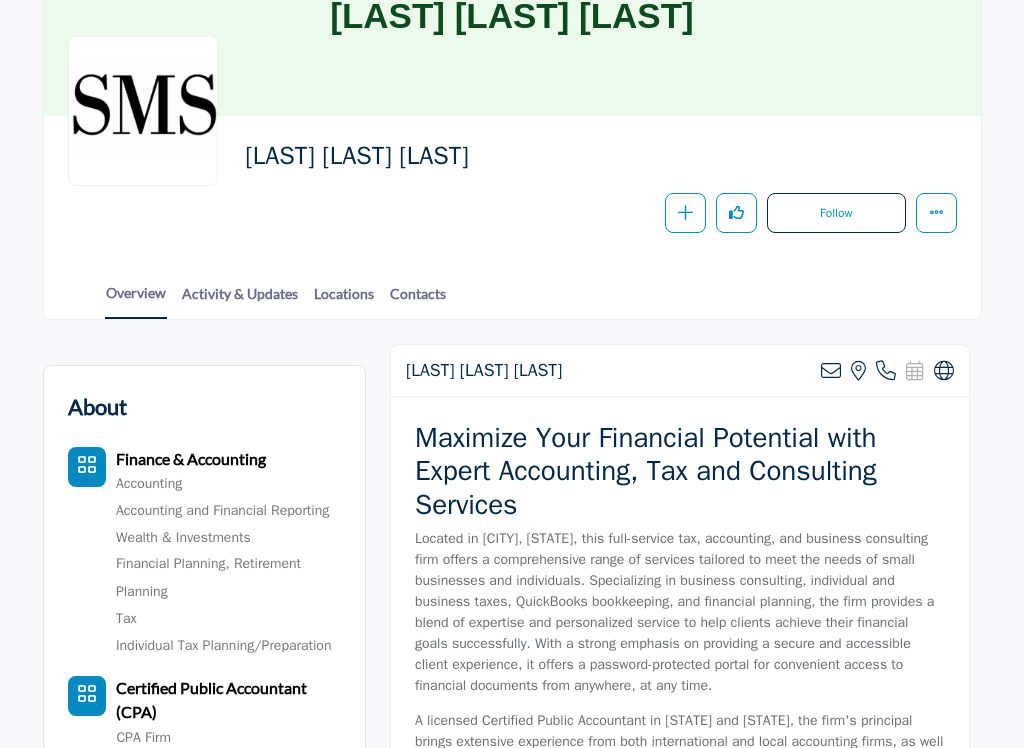click on "Located in [CITY], [STATE], this full-service tax, accounting, and business consulting firm offers a comprehensive range of services tailored to meet the needs of small businesses and individuals. Specializing in business consulting, individual and business taxes, QuickBooks bookkeeping, and financial planning, the firm provides a blend of expertise and personalized service to help clients achieve their financial goals successfully. With a strong emphasis on providing a secure and accessible client experience, it offers a password-protected portal for convenient access to financial documents from anywhere, at any time." at bounding box center (680, 612) 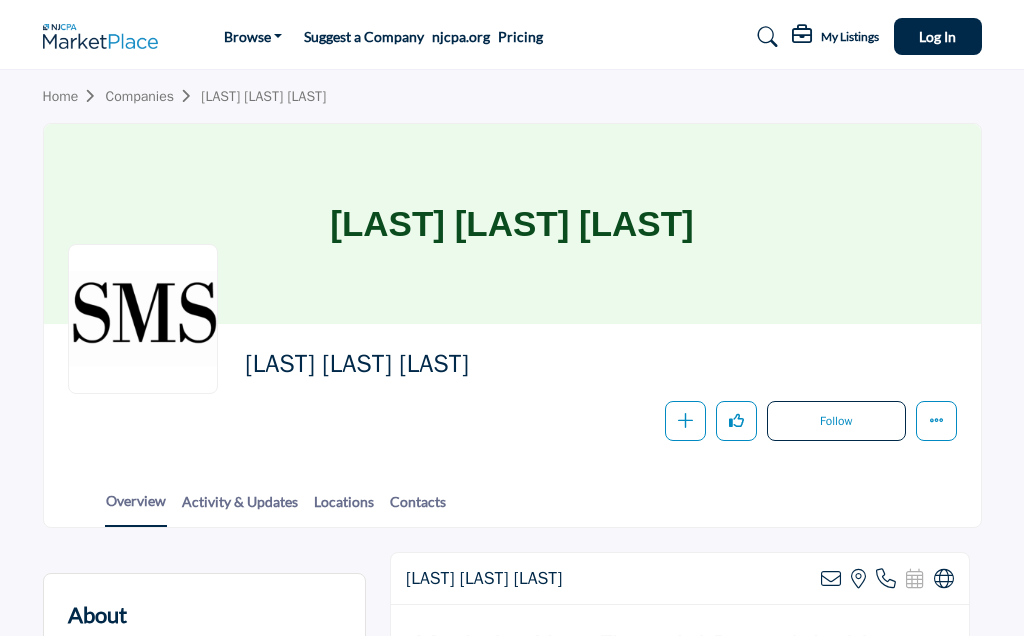scroll, scrollTop: 448, scrollLeft: 0, axis: vertical 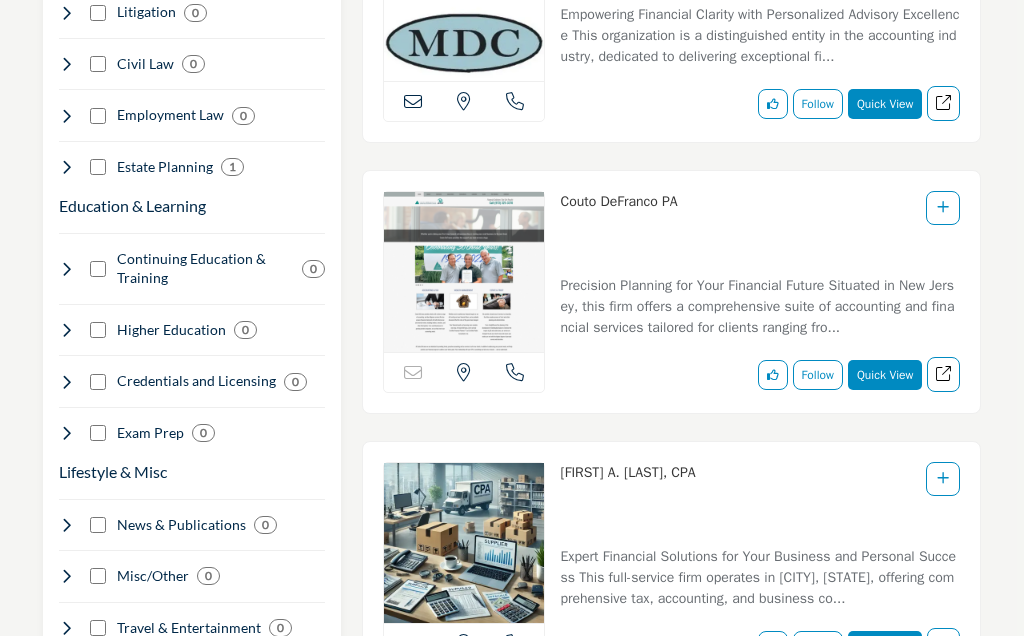 click on "Quick View" at bounding box center [885, 375] 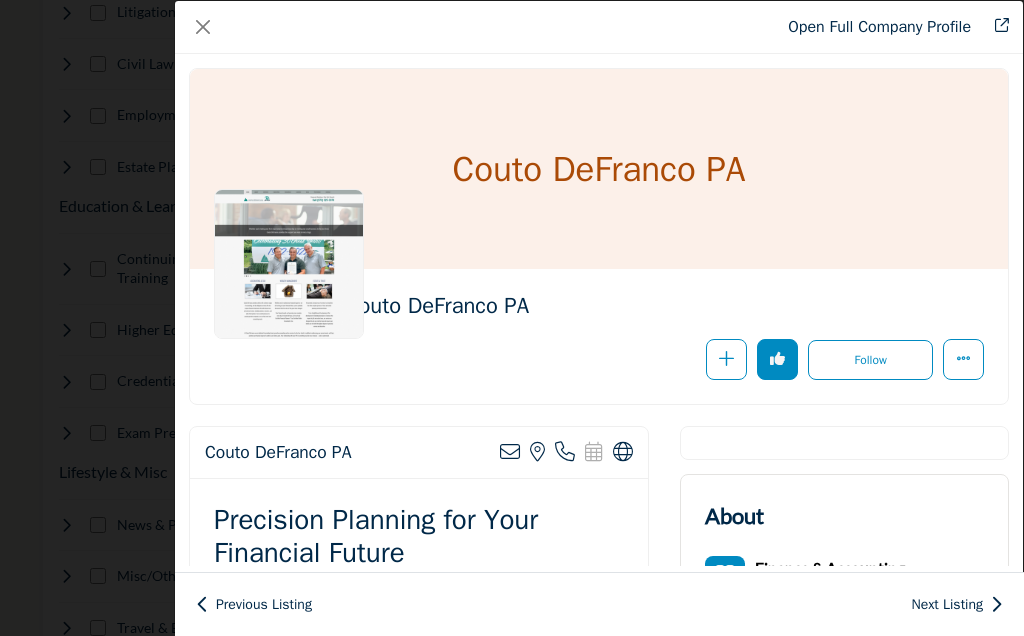scroll, scrollTop: 2169, scrollLeft: 0, axis: vertical 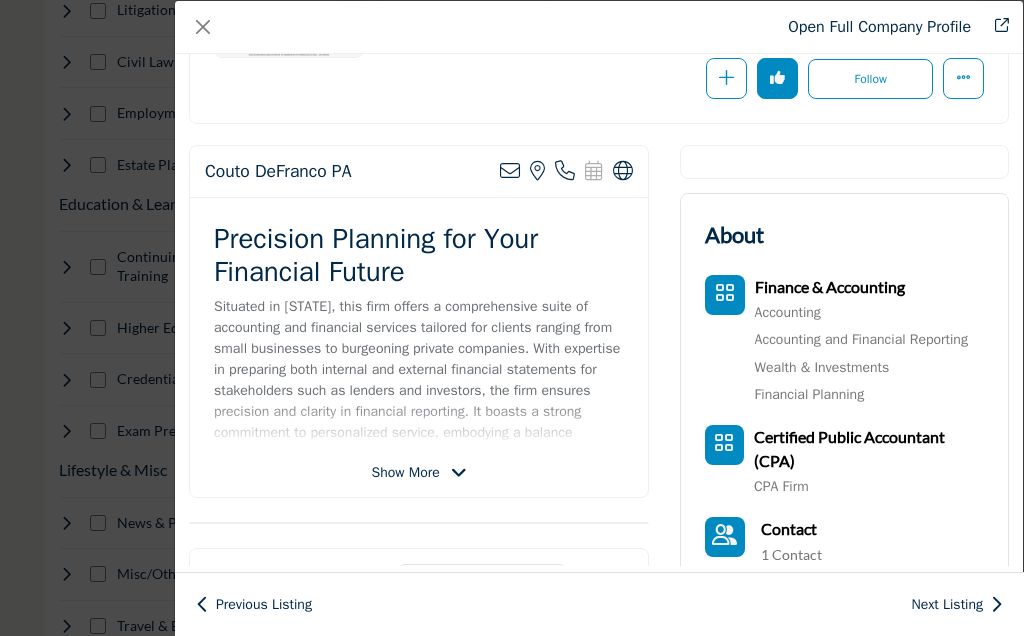 click on "Show More" at bounding box center [405, 472] 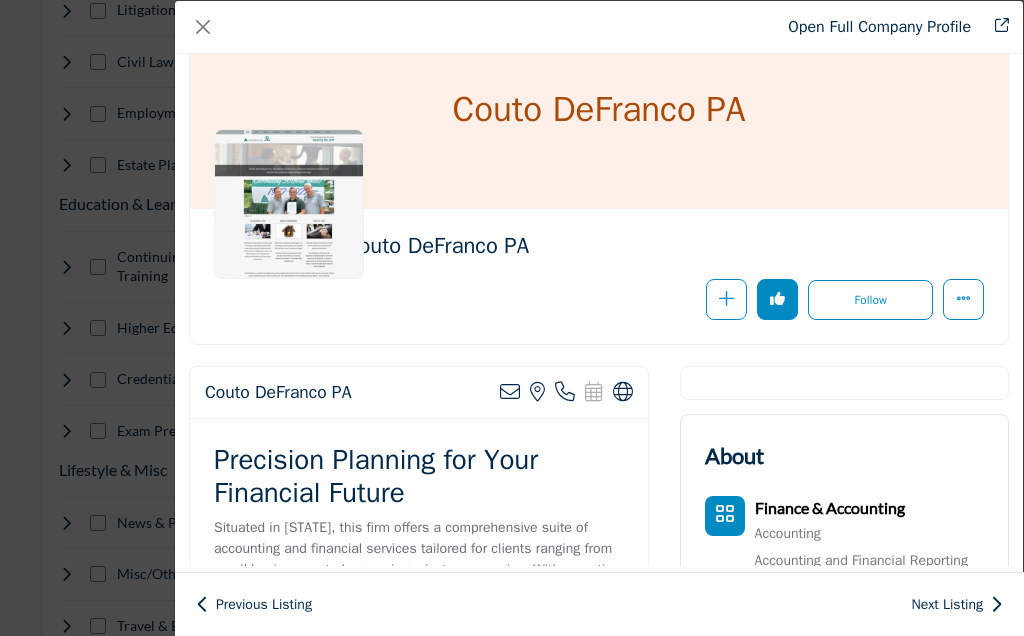 scroll, scrollTop: 61, scrollLeft: 0, axis: vertical 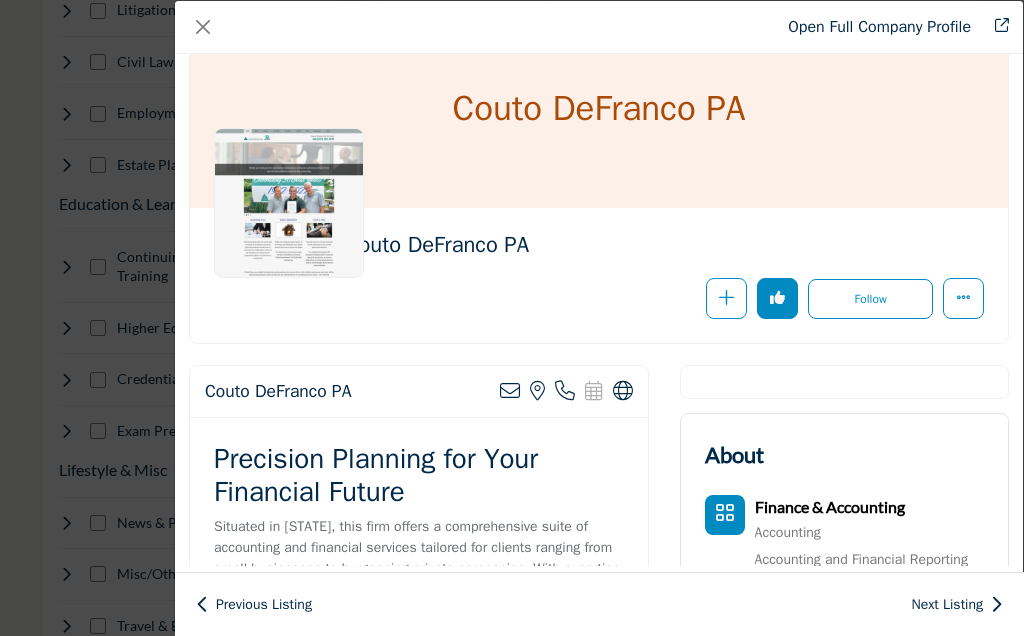 click on "Open Full Company Profile" at bounding box center (879, 27) 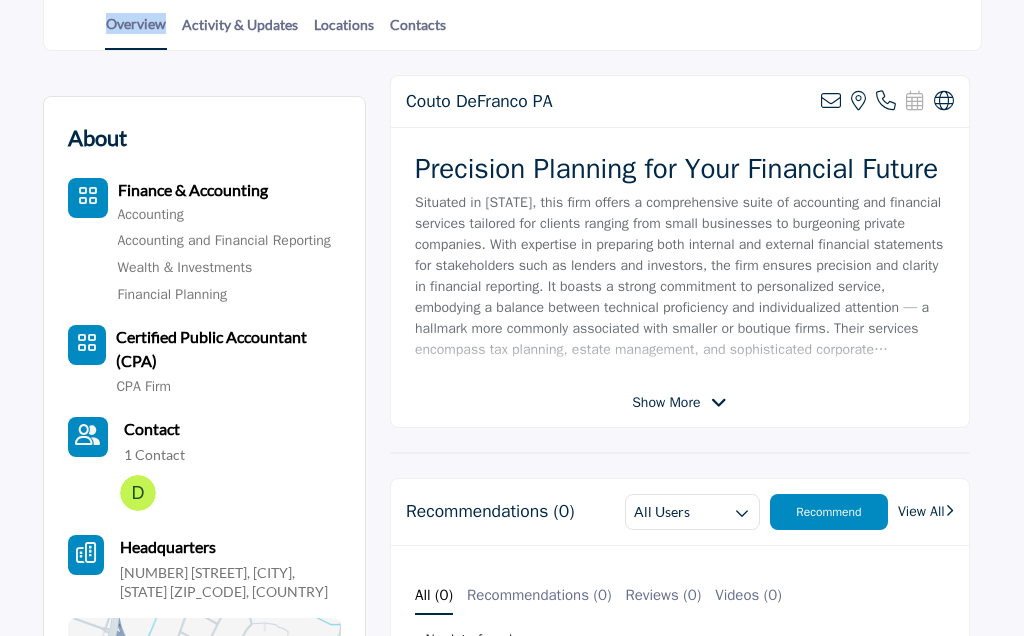 scroll, scrollTop: 427, scrollLeft: 0, axis: vertical 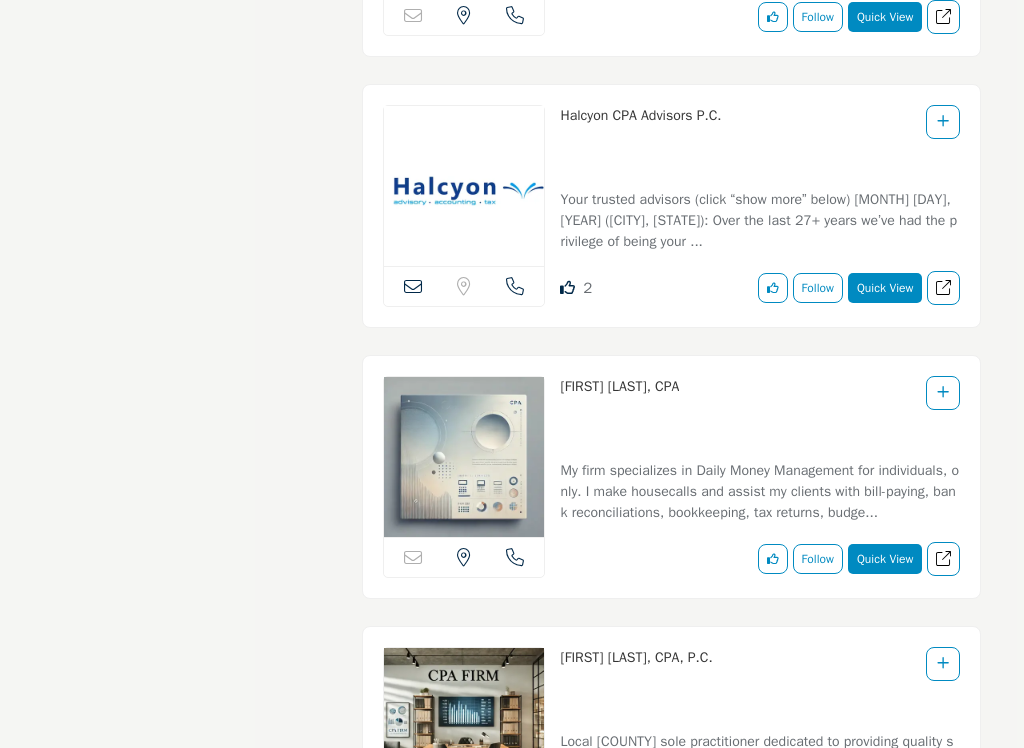 click on "Quick View" at bounding box center (885, 17) 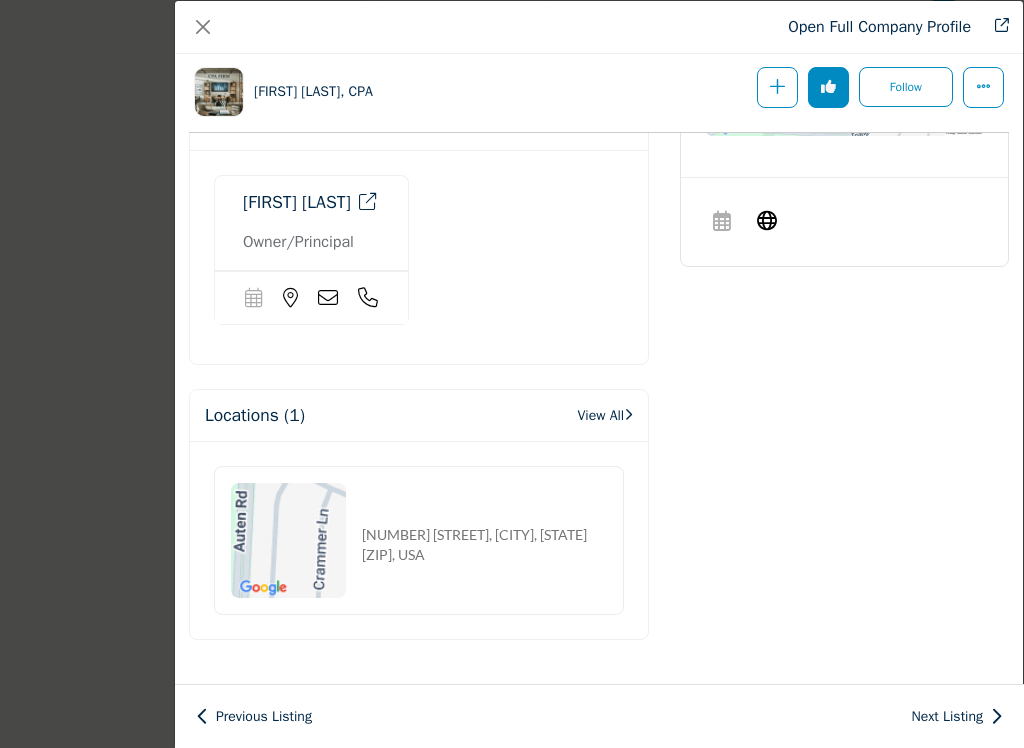scroll, scrollTop: 1251, scrollLeft: 0, axis: vertical 